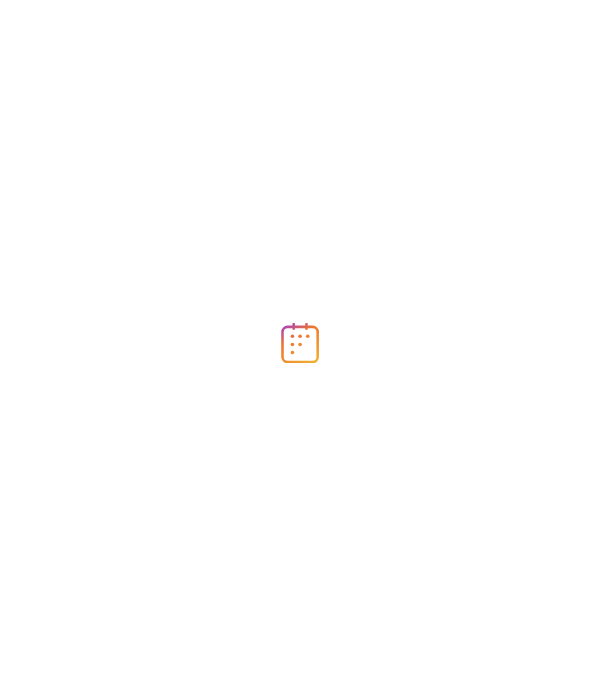 scroll, scrollTop: 0, scrollLeft: 0, axis: both 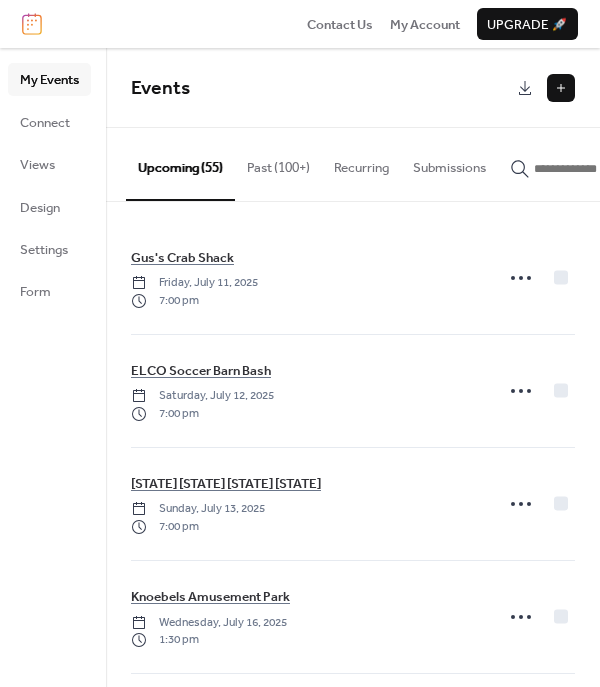 click at bounding box center [561, 88] 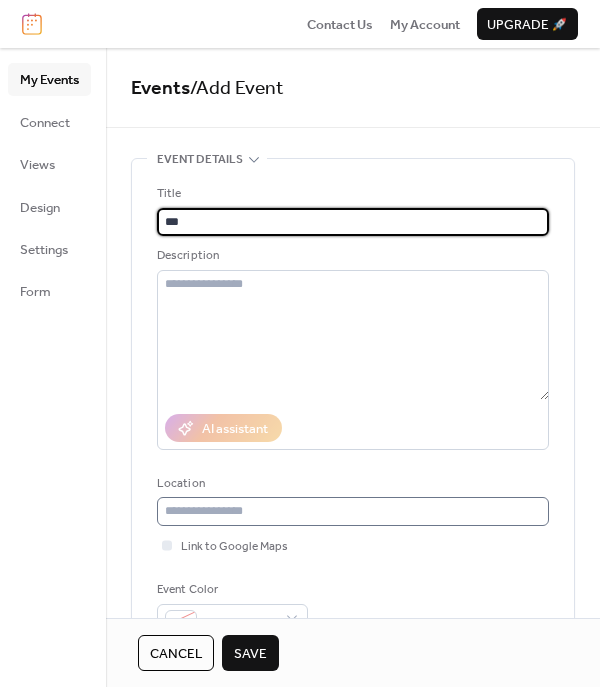 type on "***" 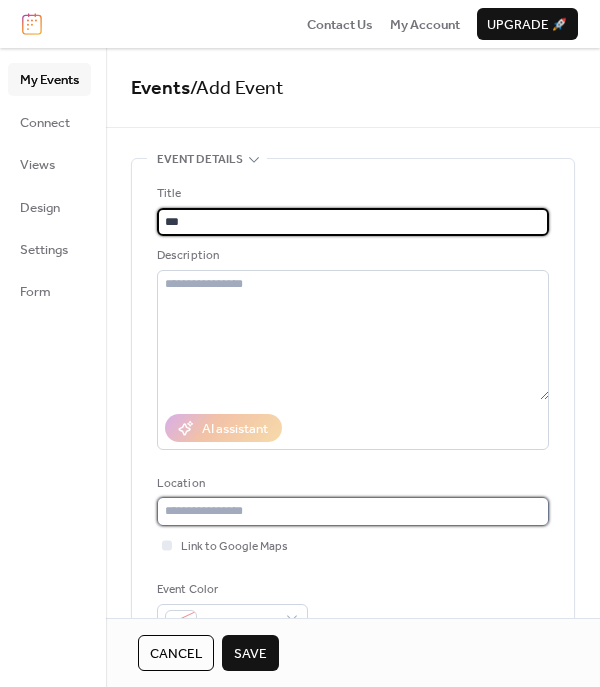 click at bounding box center [353, 511] 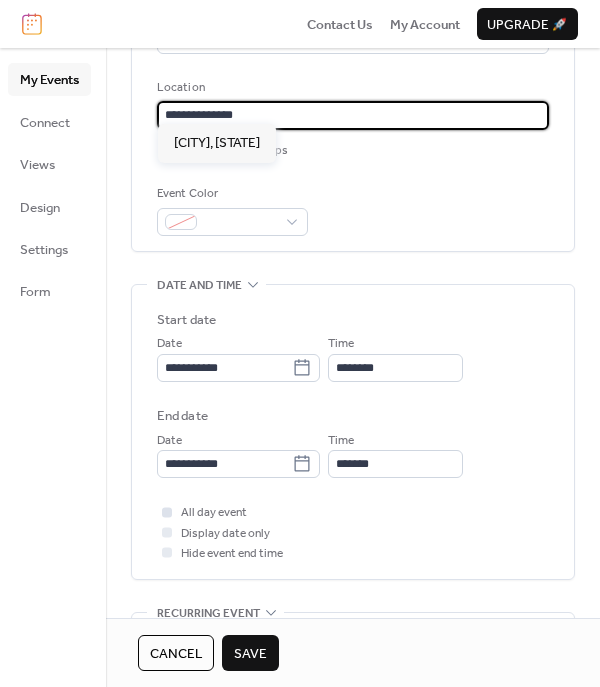 scroll, scrollTop: 400, scrollLeft: 0, axis: vertical 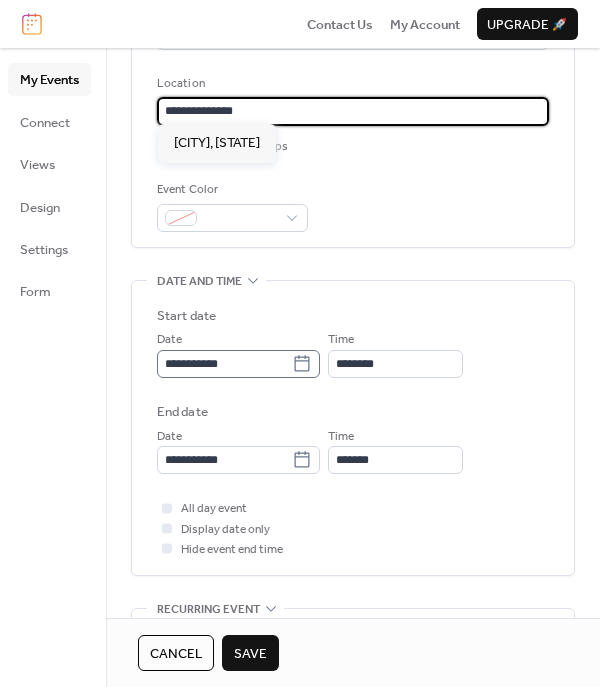 type on "**********" 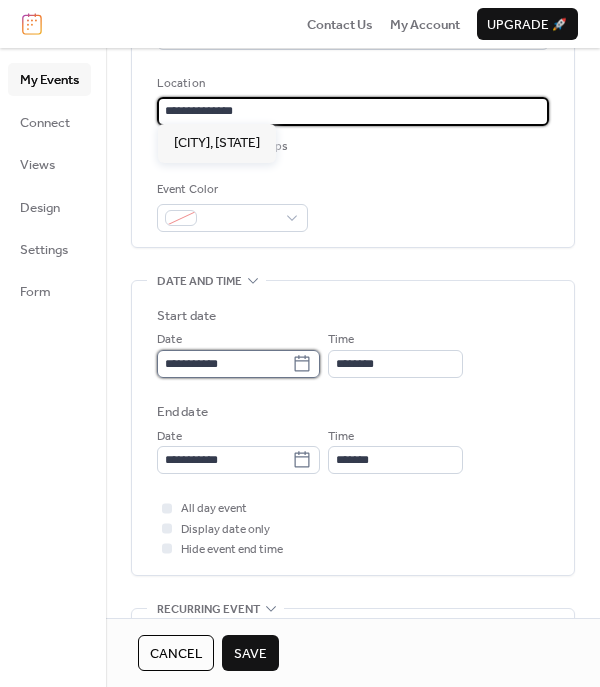click on "**********" at bounding box center [224, 364] 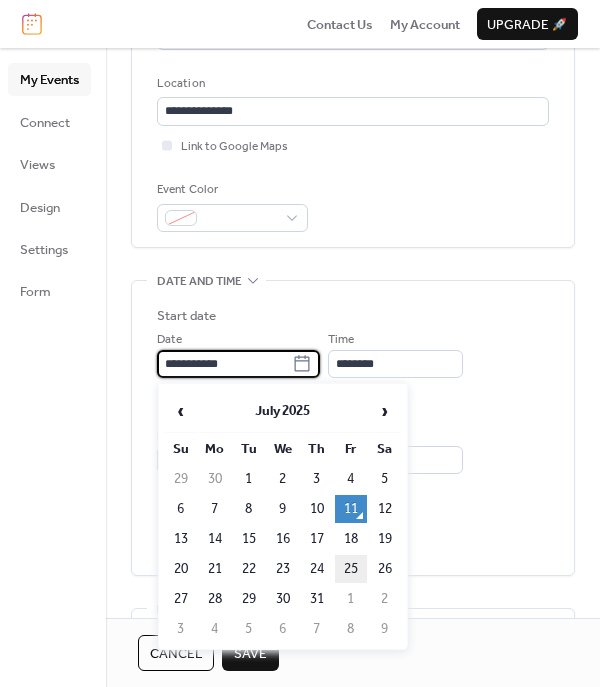click on "25" at bounding box center [351, 569] 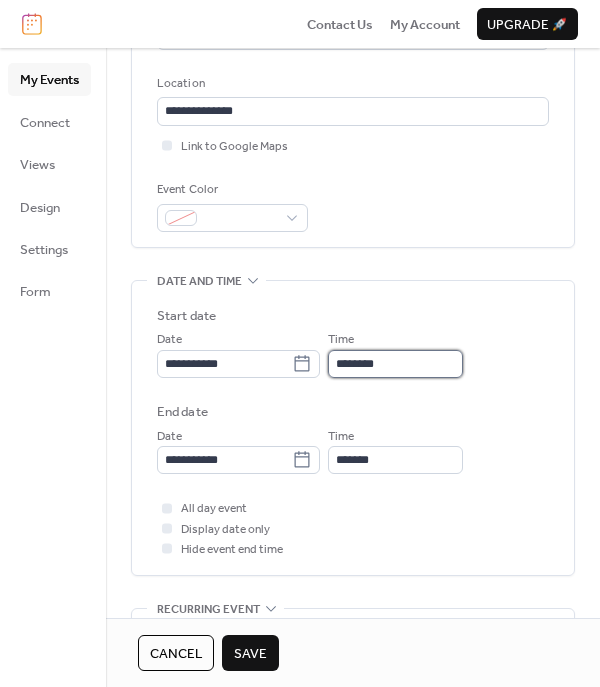 click on "********" at bounding box center [395, 364] 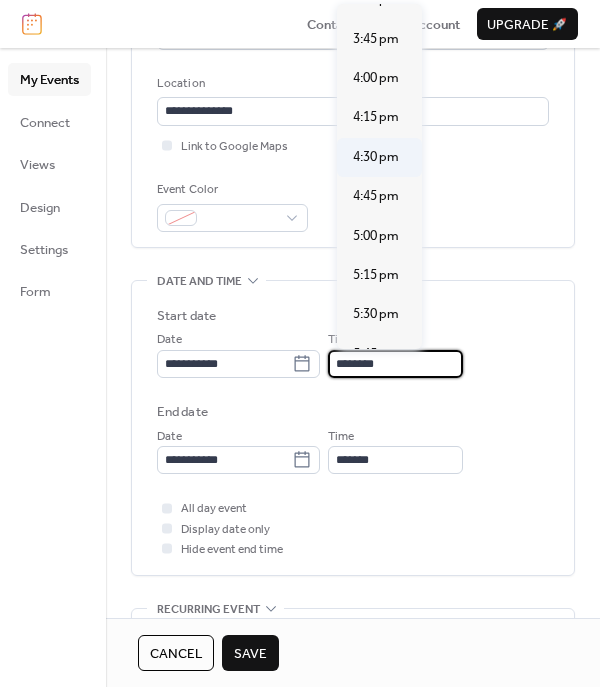 scroll, scrollTop: 2500, scrollLeft: 0, axis: vertical 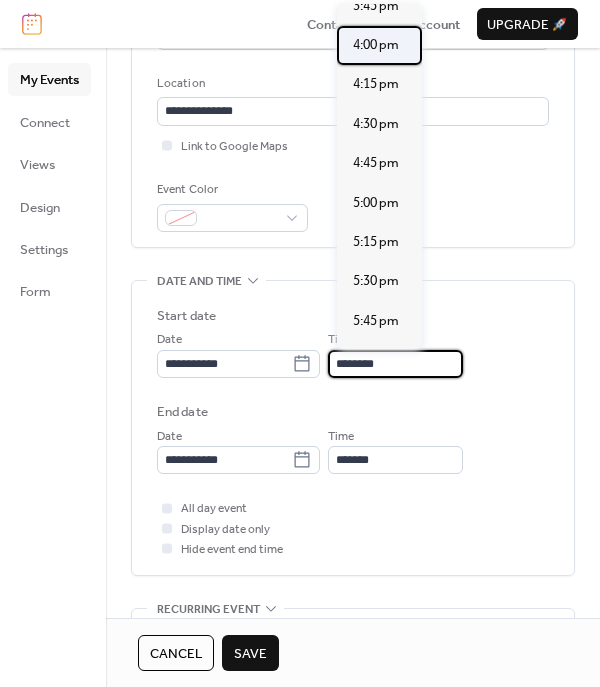click on "4:00 pm" at bounding box center (376, 45) 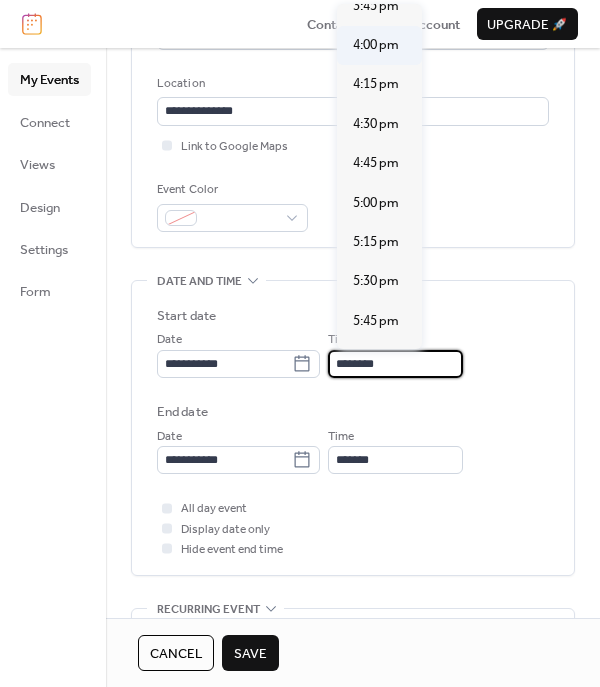 type on "*******" 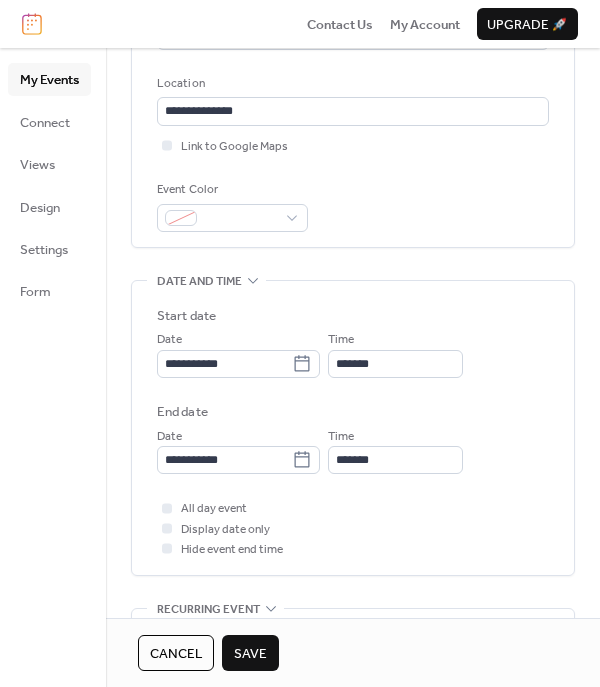 click on "**********" at bounding box center [353, 433] 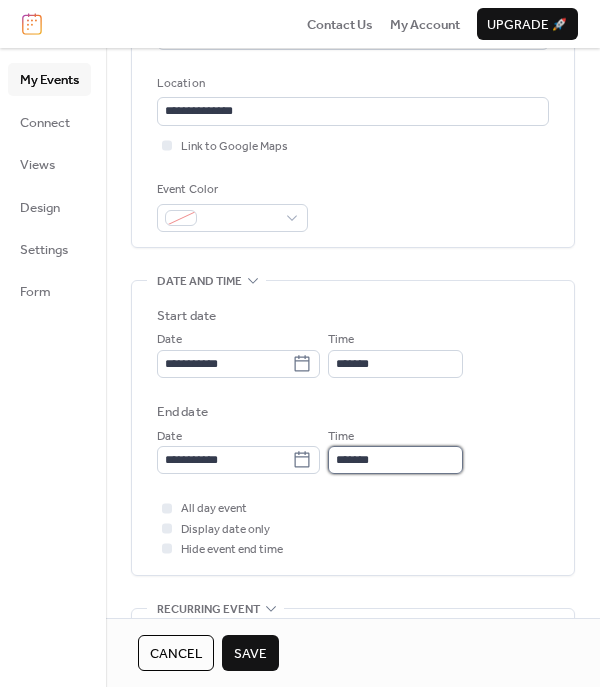 click on "*******" at bounding box center [395, 460] 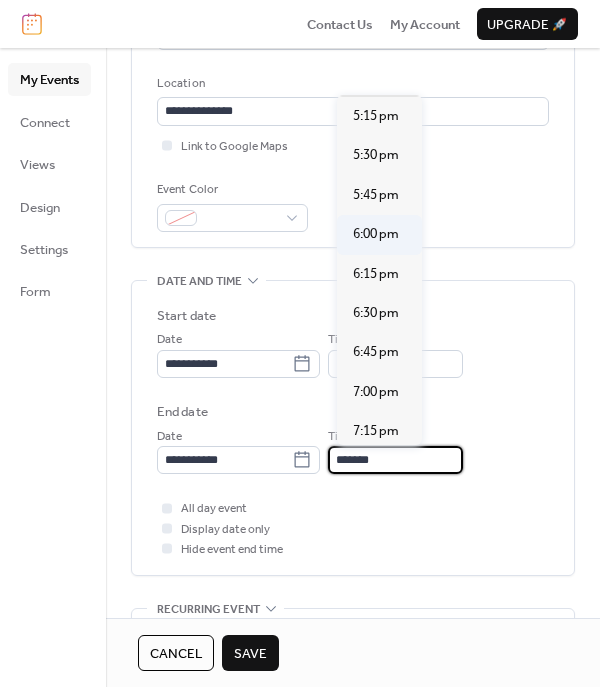 scroll, scrollTop: 200, scrollLeft: 0, axis: vertical 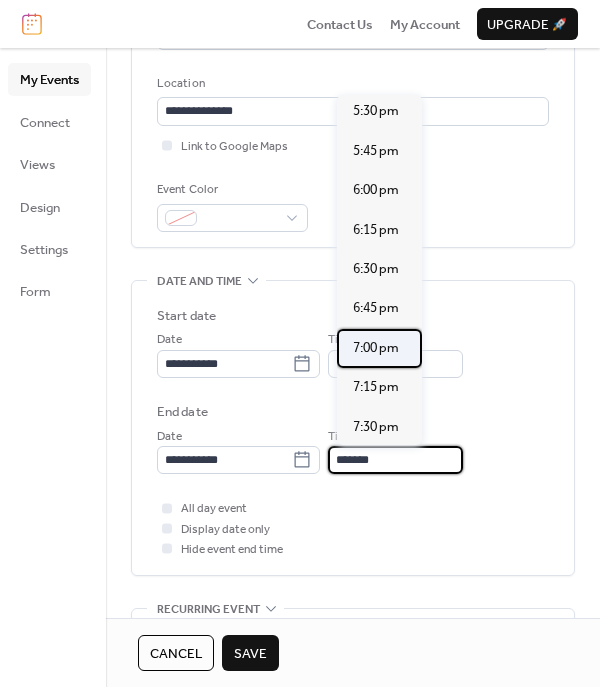 click on "7:00 pm" at bounding box center [376, 348] 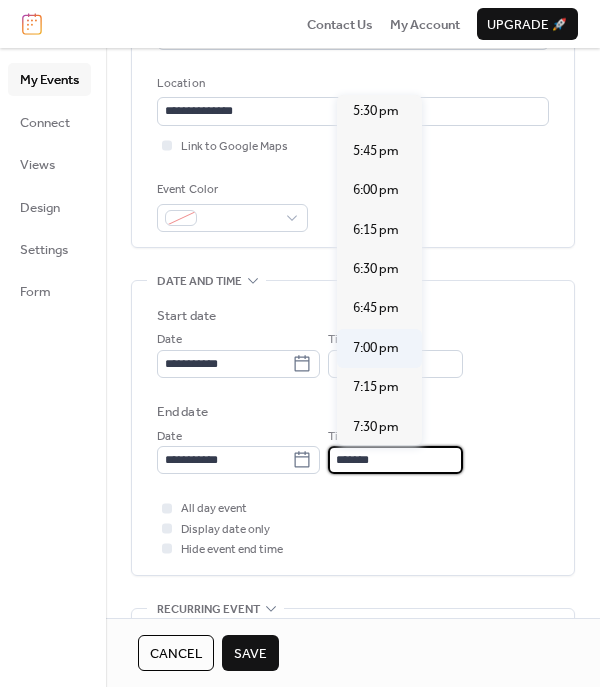 type on "*******" 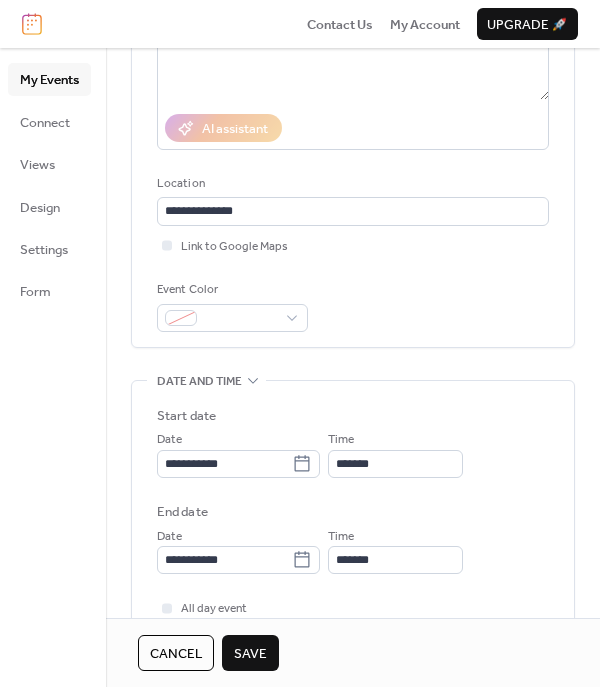 scroll, scrollTop: 0, scrollLeft: 0, axis: both 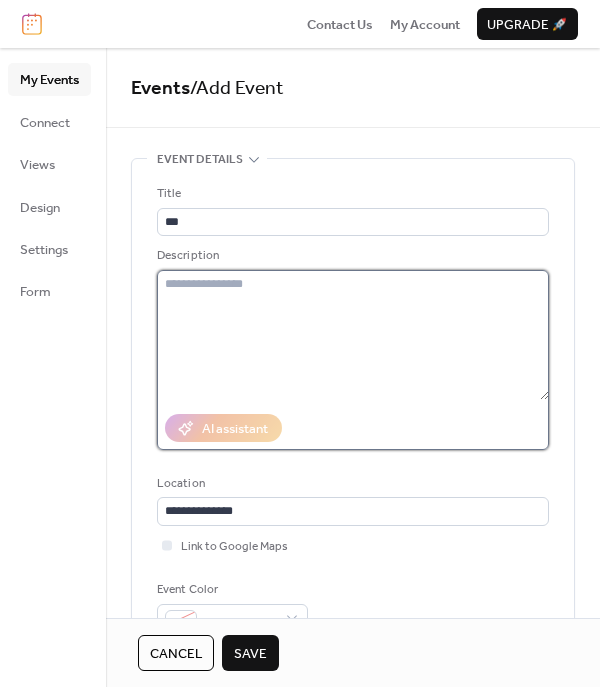 click at bounding box center (353, 335) 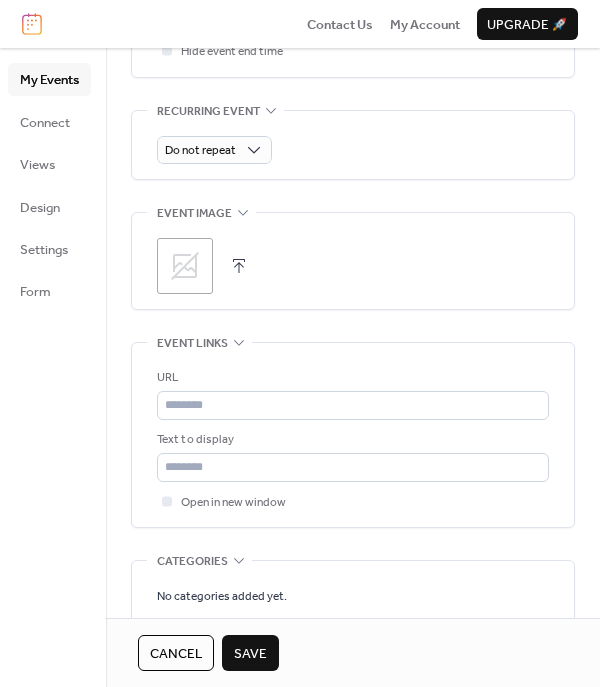 scroll, scrollTop: 1056, scrollLeft: 0, axis: vertical 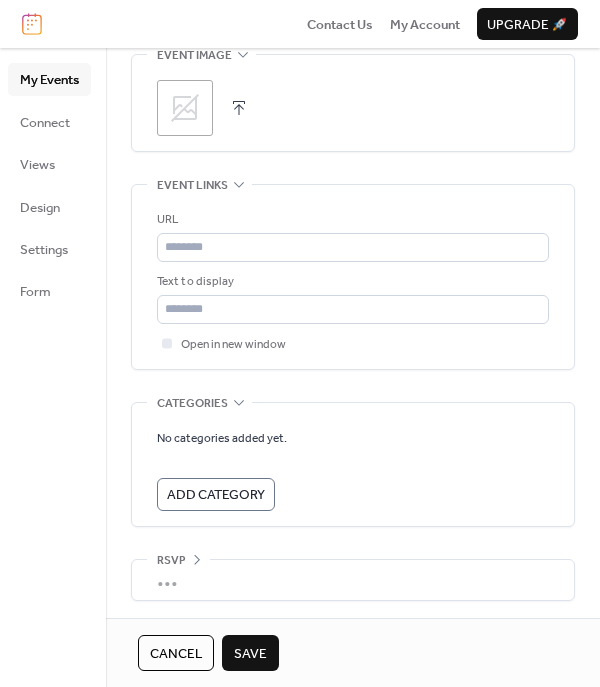 type on "**********" 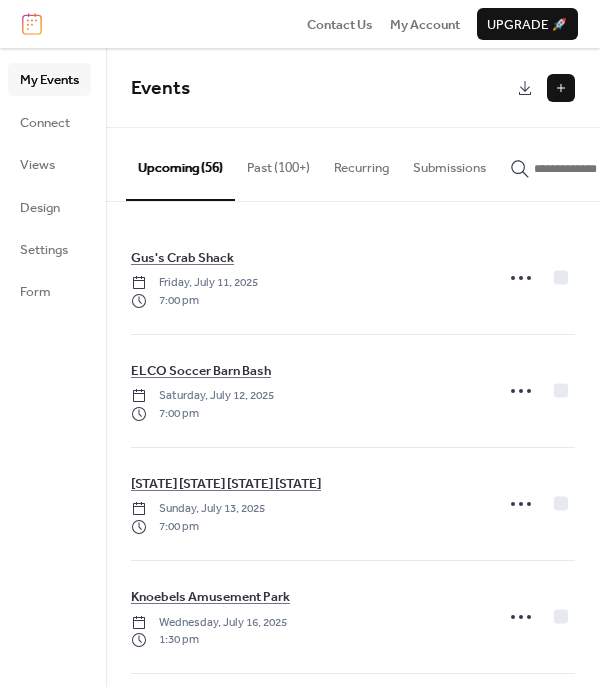 click at bounding box center [561, 88] 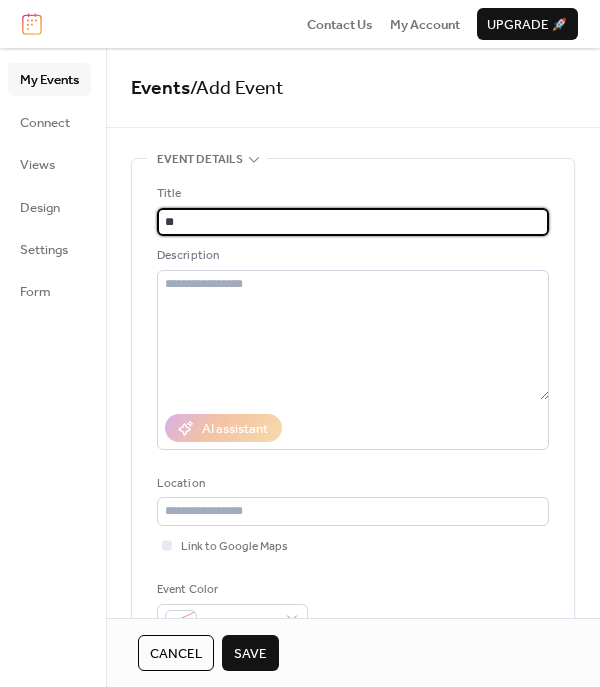 type on "*" 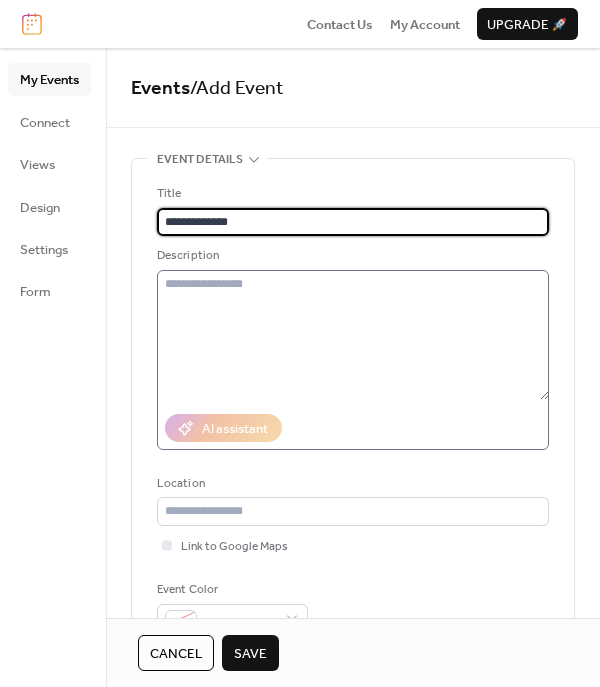 type on "**********" 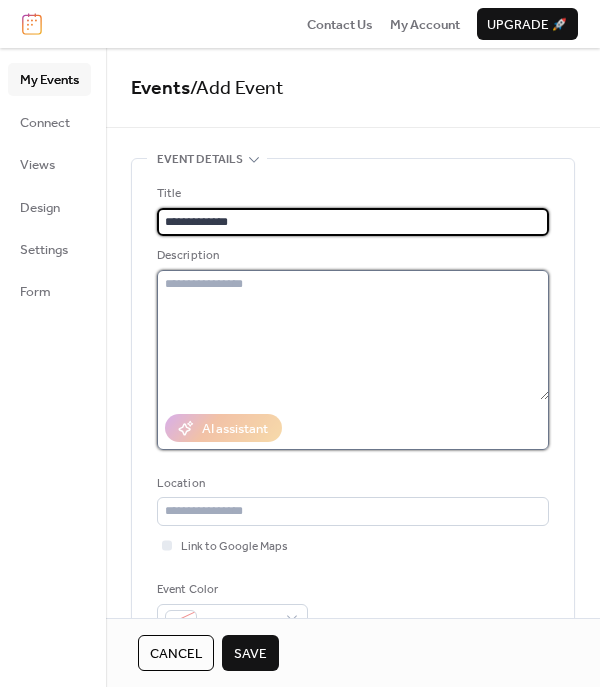drag, startPoint x: 168, startPoint y: 311, endPoint x: 178, endPoint y: 304, distance: 12.206555 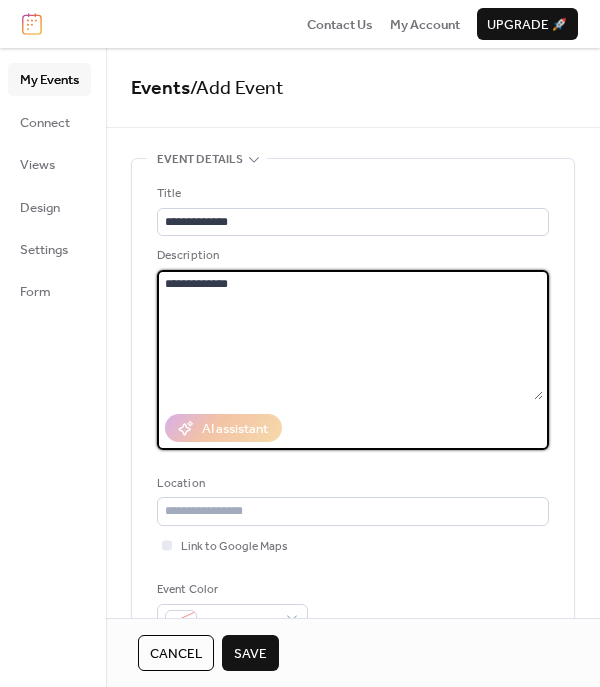 scroll, scrollTop: 200, scrollLeft: 0, axis: vertical 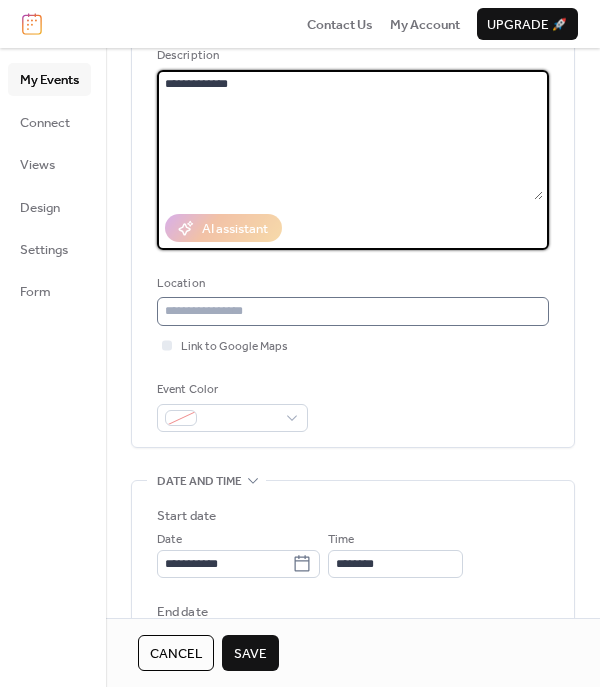 type on "**********" 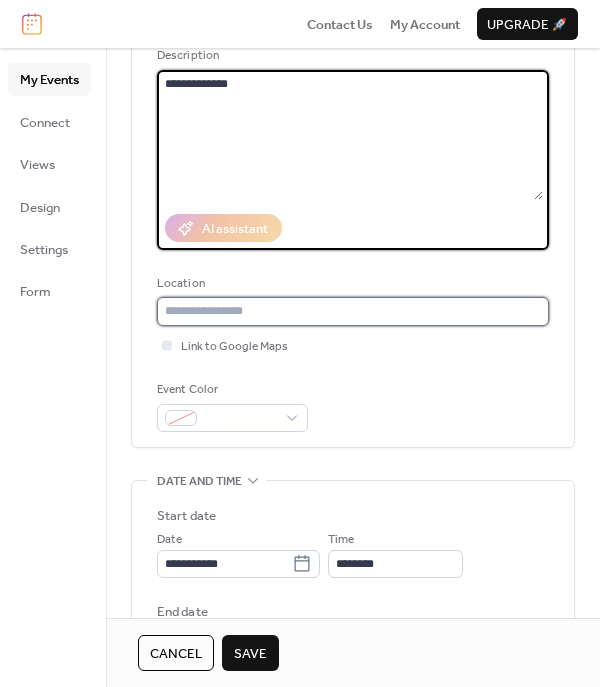 click at bounding box center (353, 311) 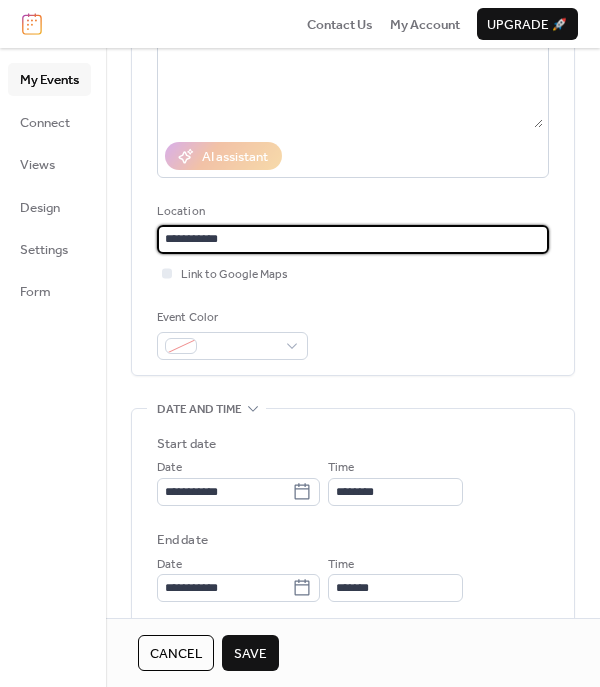 scroll, scrollTop: 400, scrollLeft: 0, axis: vertical 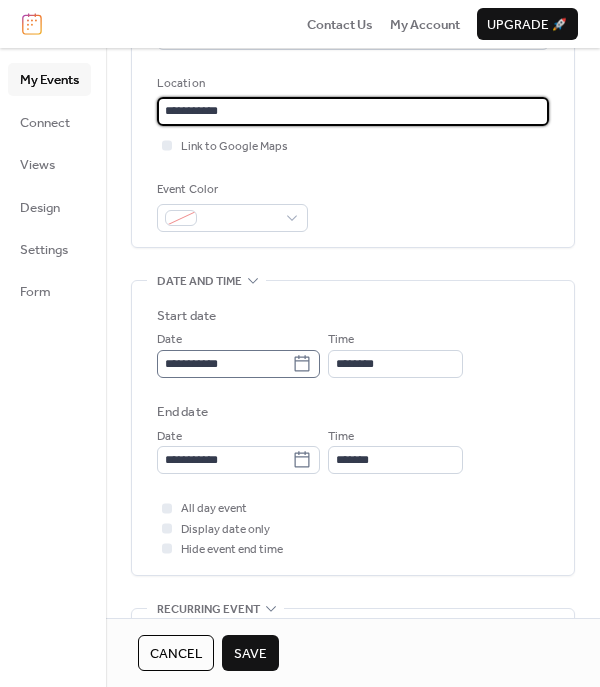 type on "**********" 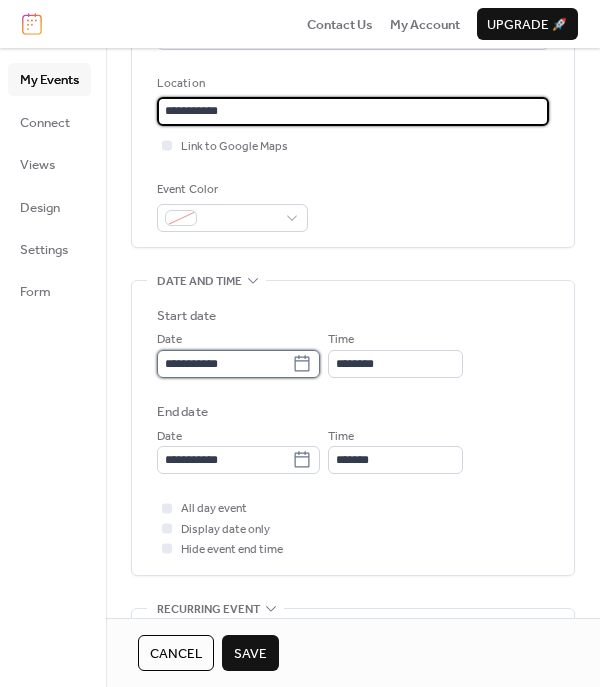click on "**********" at bounding box center [224, 364] 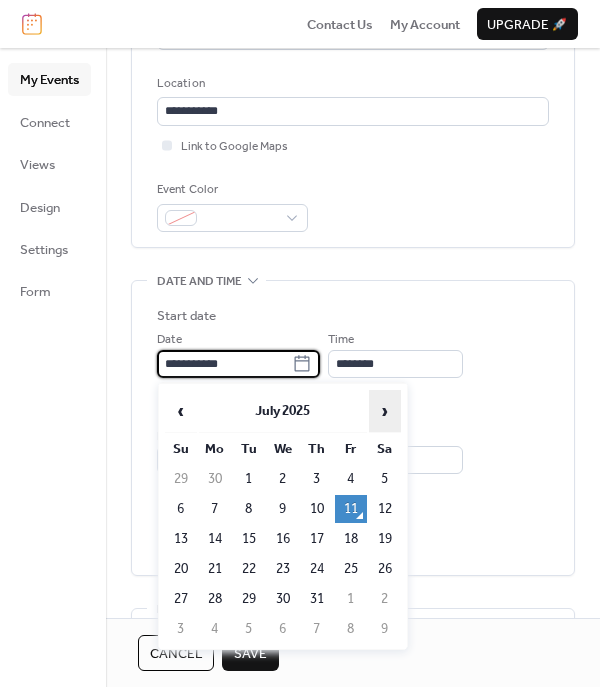 click on "›" at bounding box center [385, 411] 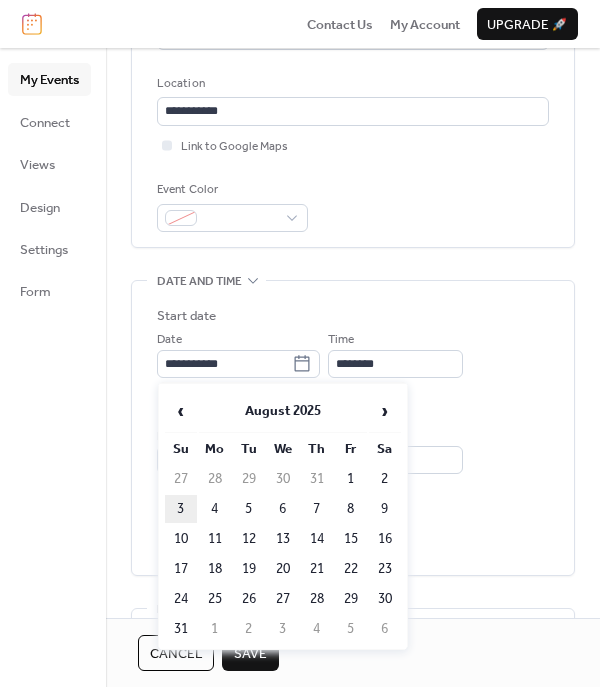 click on "3" at bounding box center (181, 509) 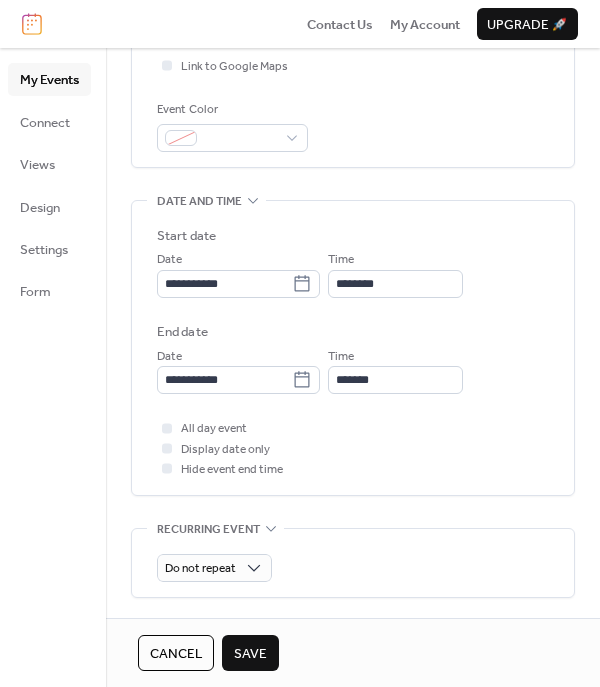scroll, scrollTop: 600, scrollLeft: 0, axis: vertical 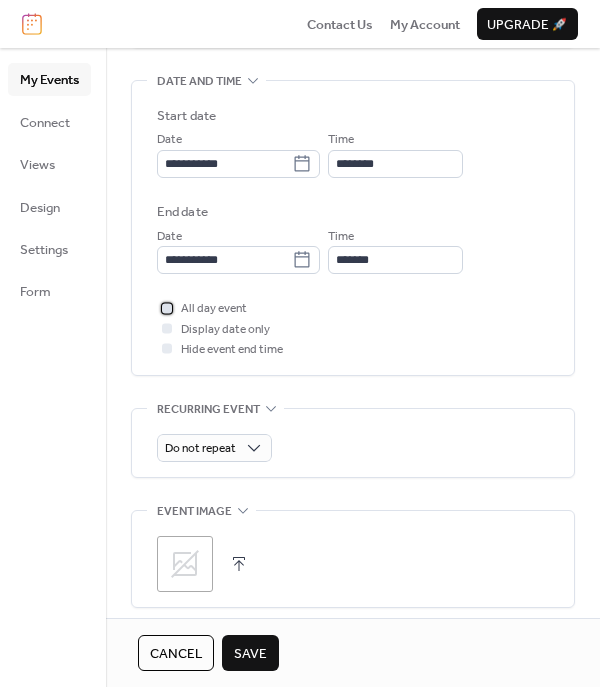 click at bounding box center (167, 308) 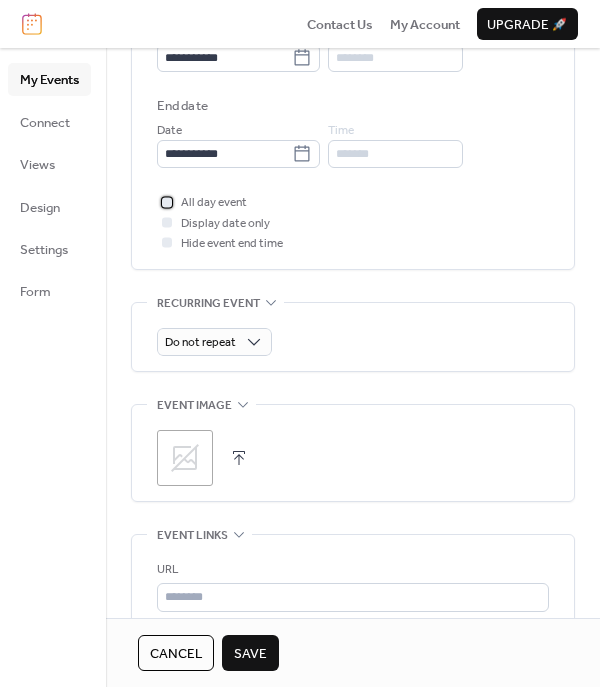 scroll, scrollTop: 900, scrollLeft: 0, axis: vertical 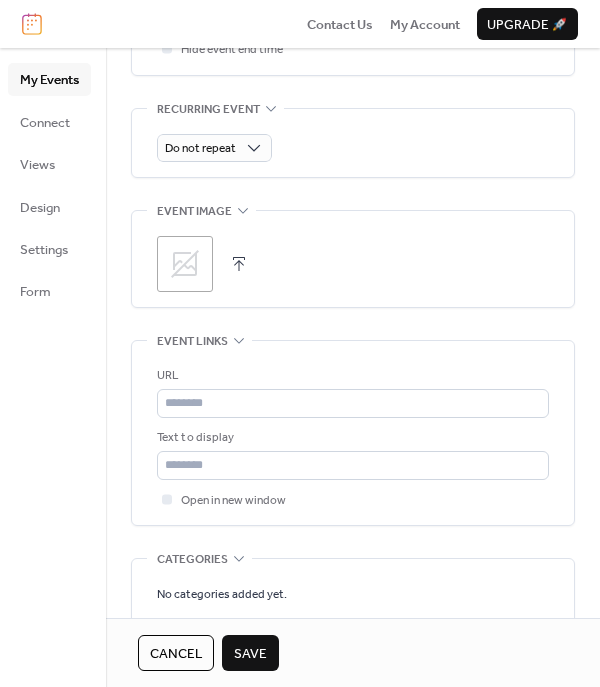 click on "Save" at bounding box center [250, 654] 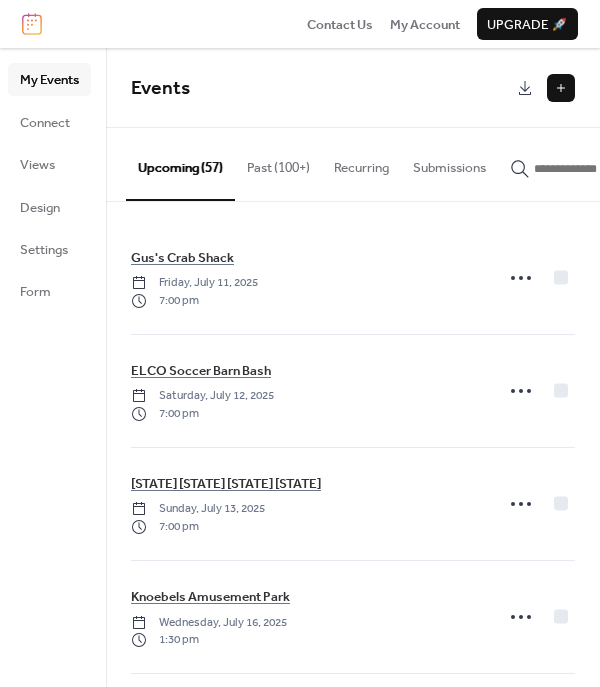 click at bounding box center [584, 169] 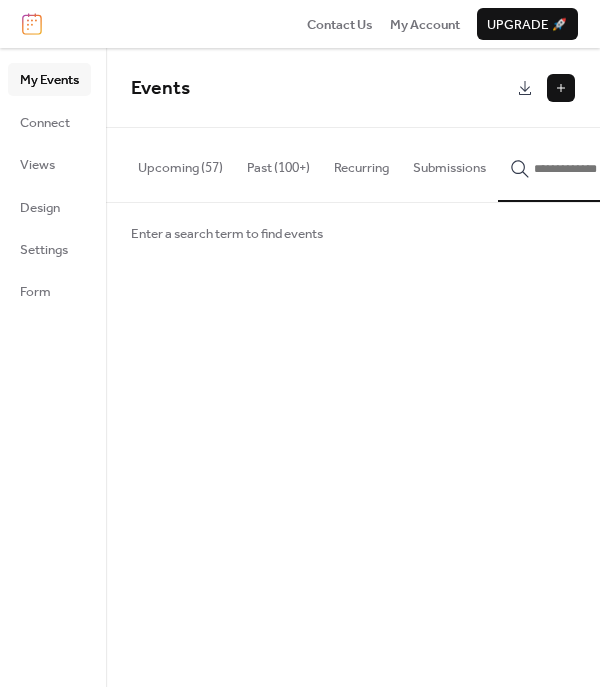 type on "*" 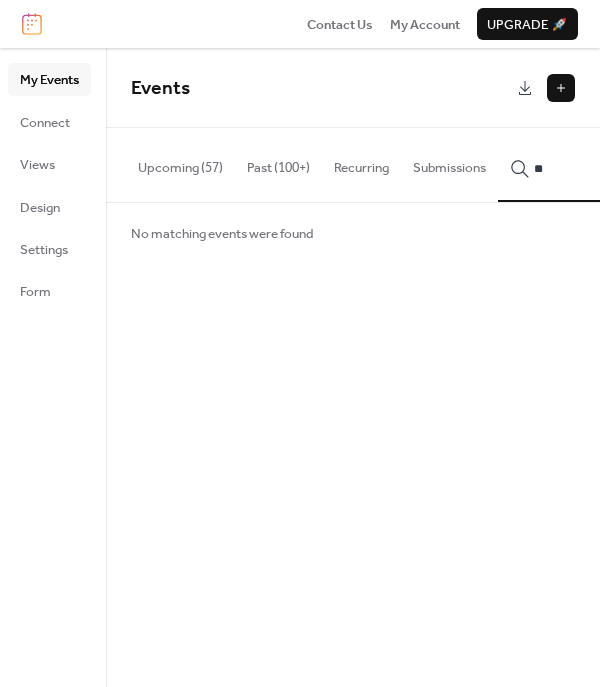 type on "*" 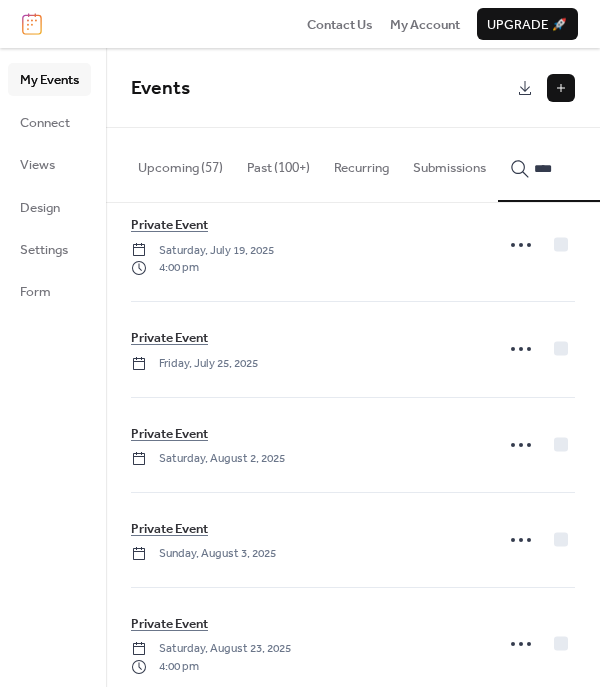 scroll, scrollTop: 5342, scrollLeft: 0, axis: vertical 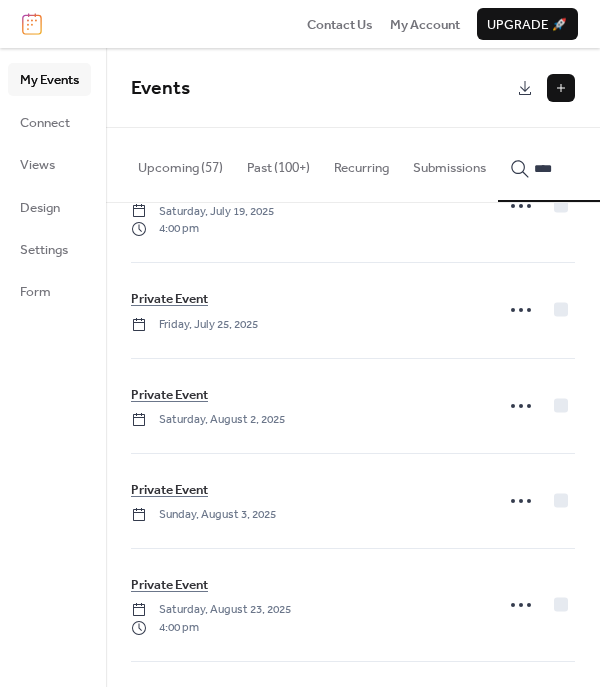 type on "****" 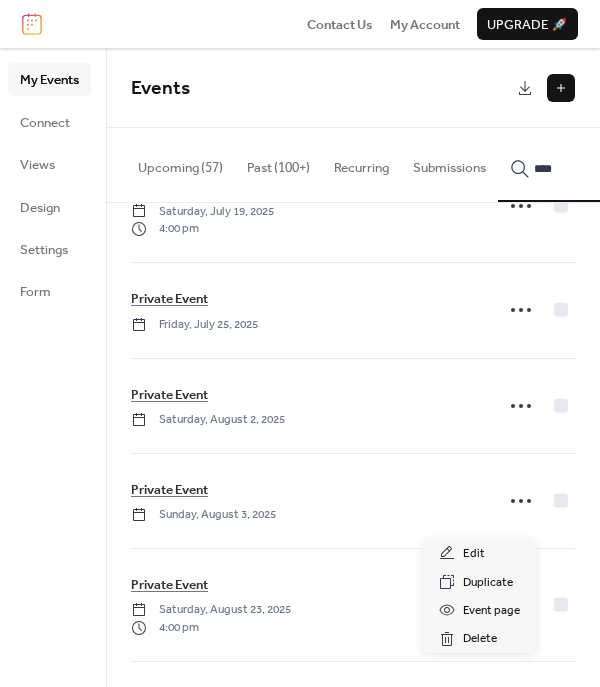 click 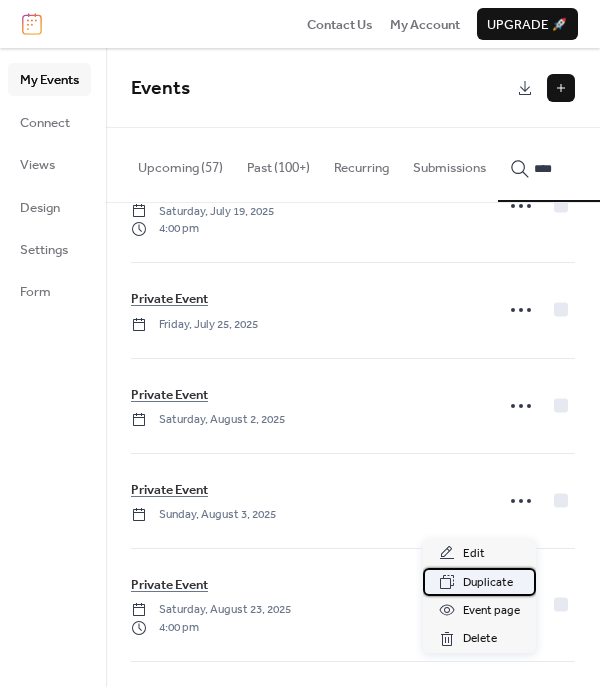 click on "Duplicate" at bounding box center [488, 583] 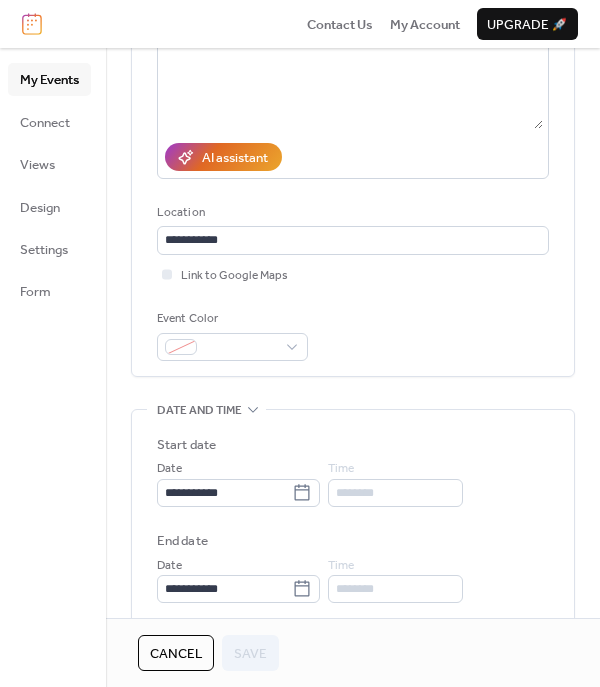 scroll, scrollTop: 300, scrollLeft: 0, axis: vertical 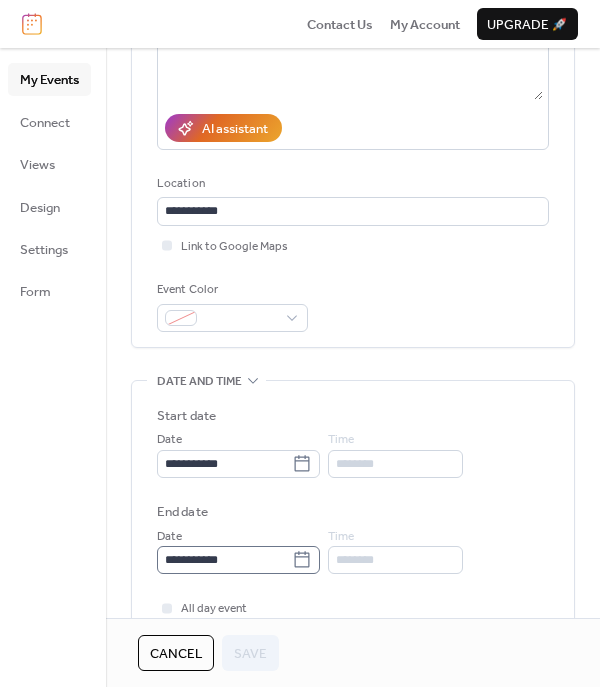 click 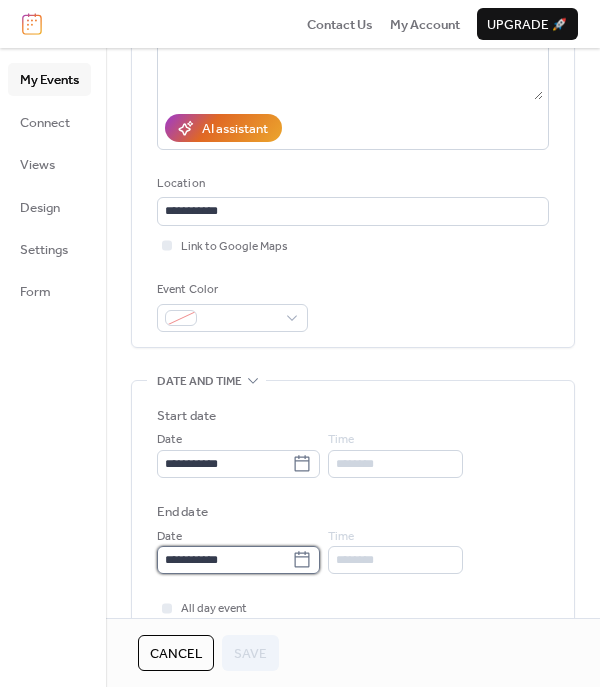 click on "**********" at bounding box center (224, 560) 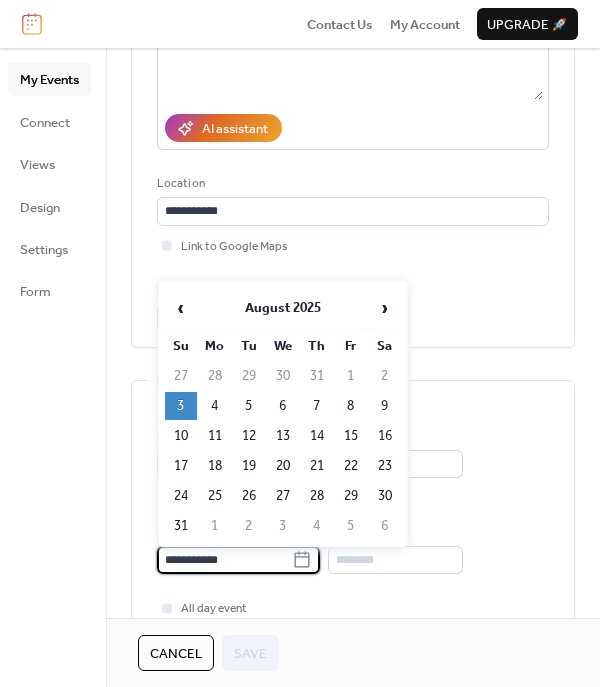 click on "25" at bounding box center [215, 496] 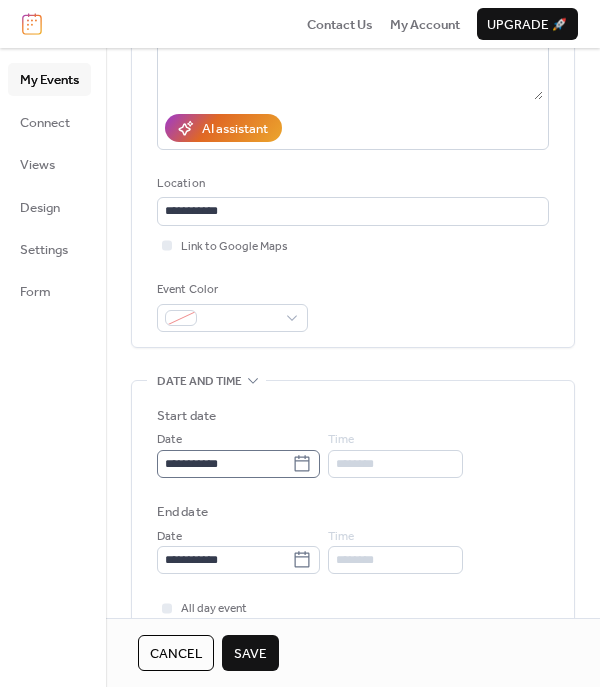 click 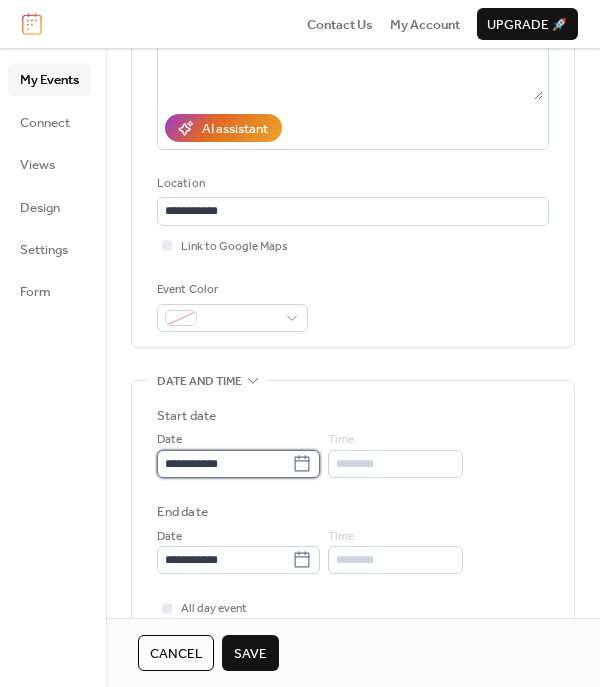 click on "**********" at bounding box center (224, 464) 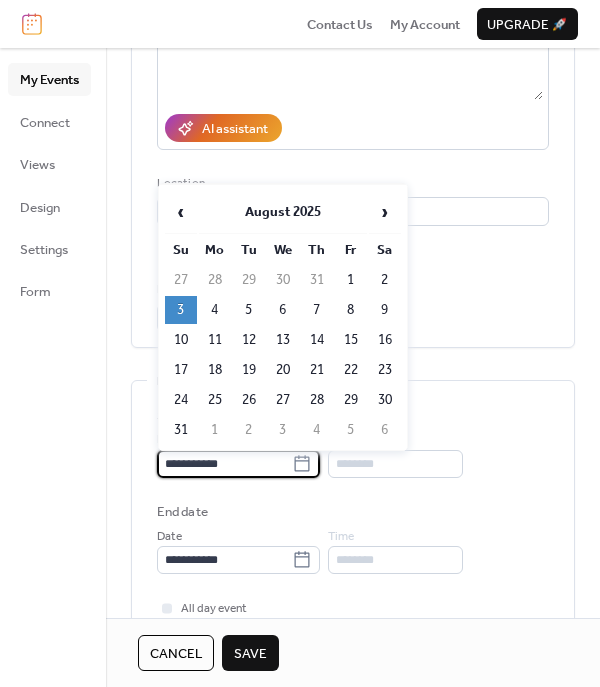 drag, startPoint x: 217, startPoint y: 396, endPoint x: 239, endPoint y: 405, distance: 23.769728 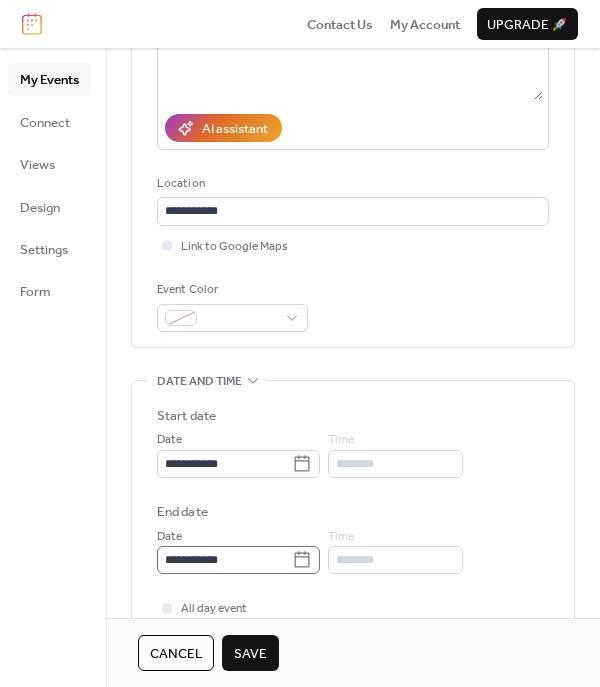 click 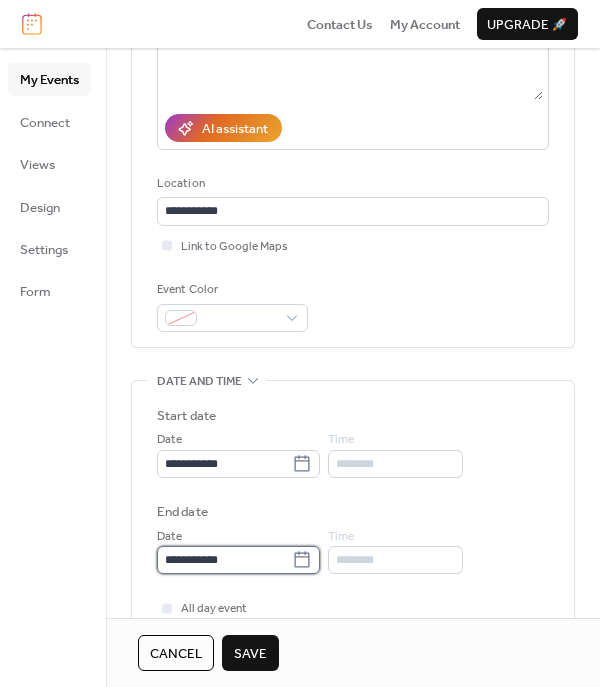 click on "**********" at bounding box center [224, 560] 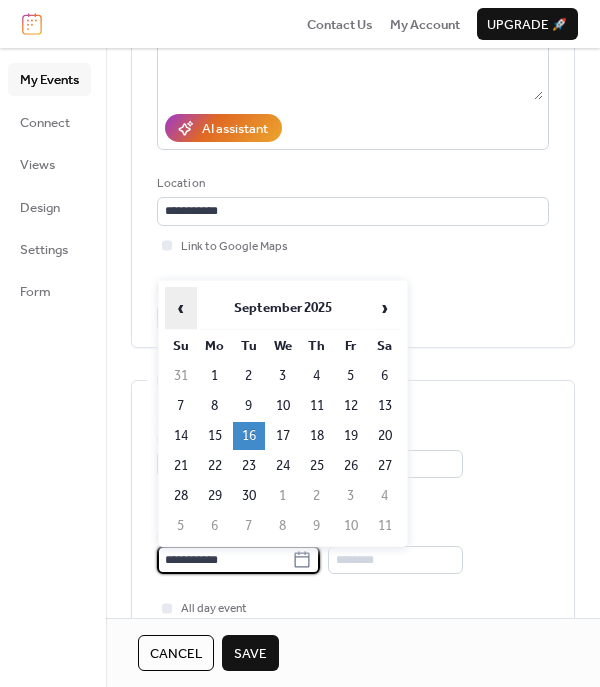 click on "‹" at bounding box center (181, 308) 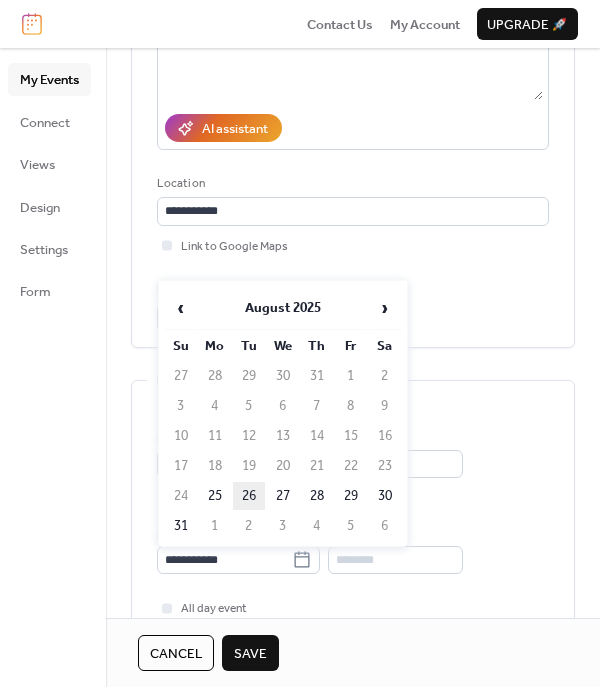 click on "26" at bounding box center [249, 496] 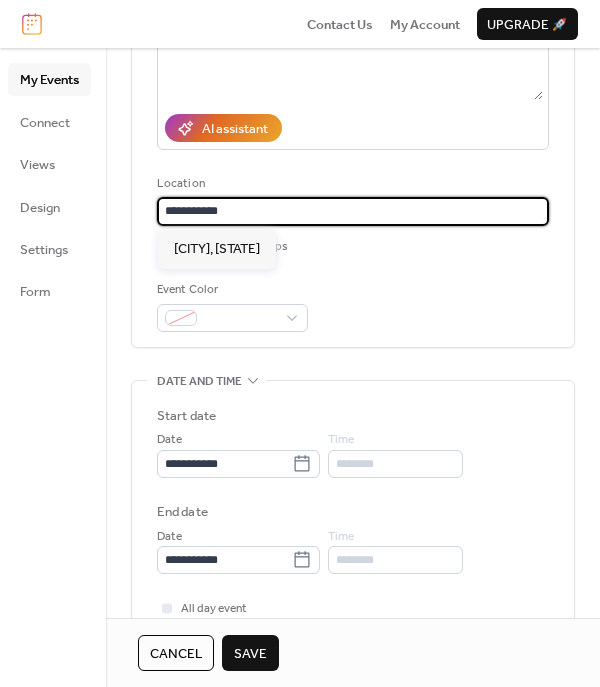 click on "**********" at bounding box center [353, 211] 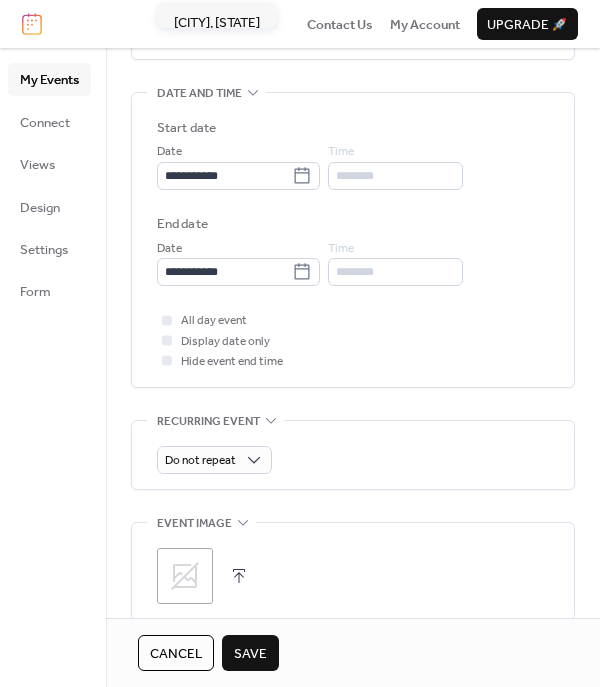 scroll, scrollTop: 600, scrollLeft: 0, axis: vertical 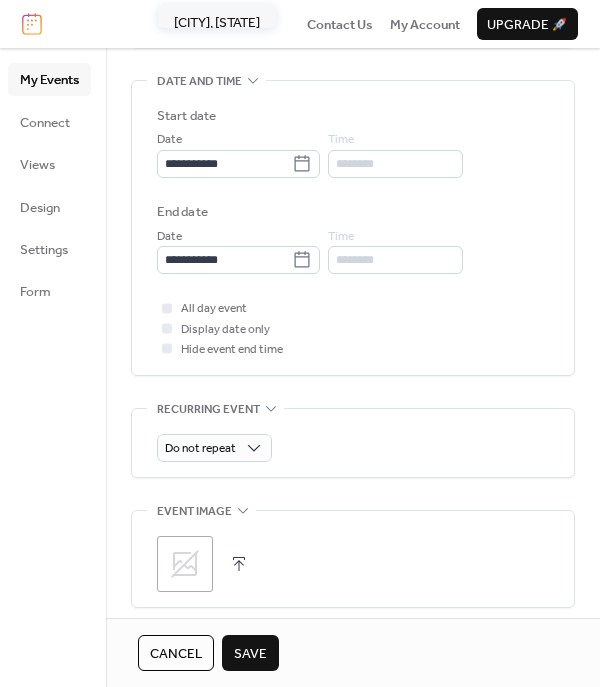 type on "**********" 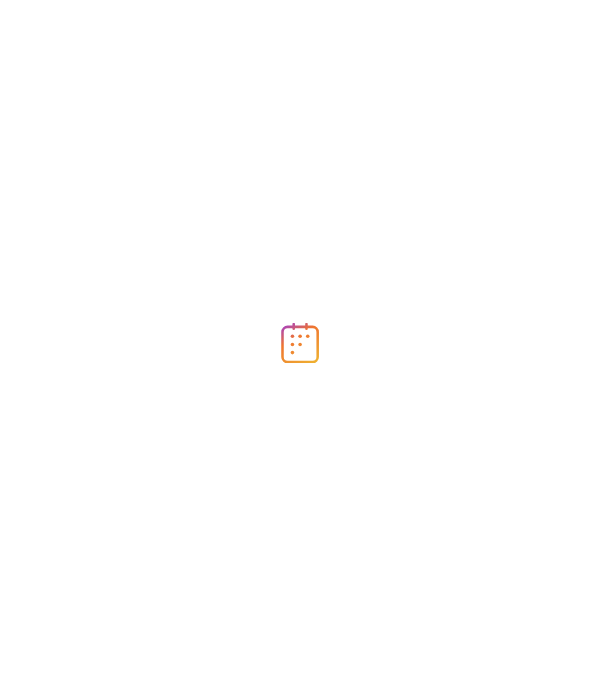 scroll, scrollTop: 0, scrollLeft: 0, axis: both 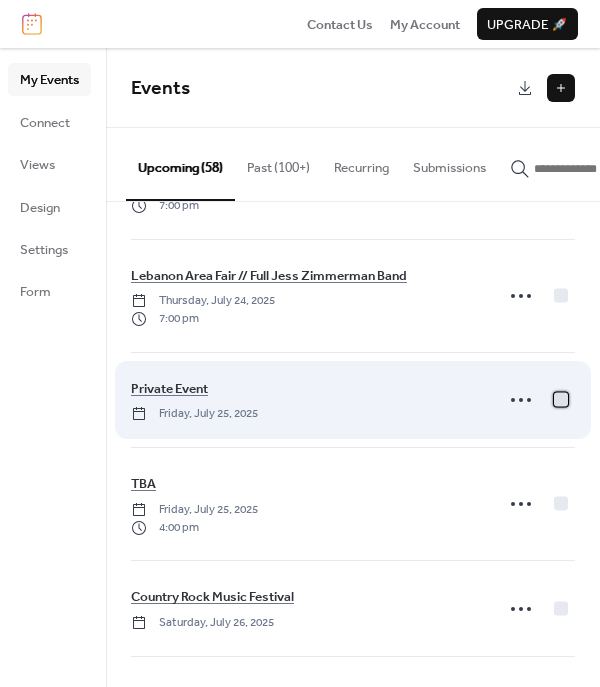 click at bounding box center (561, 400) 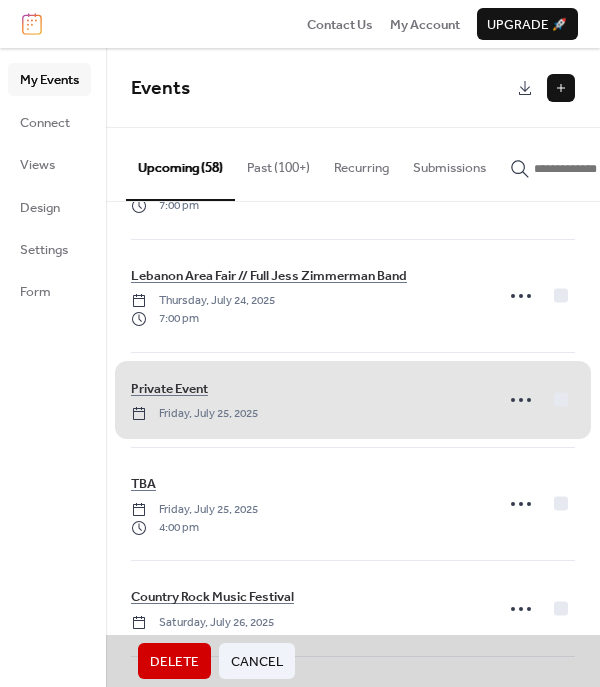 click on "Delete" at bounding box center (174, 662) 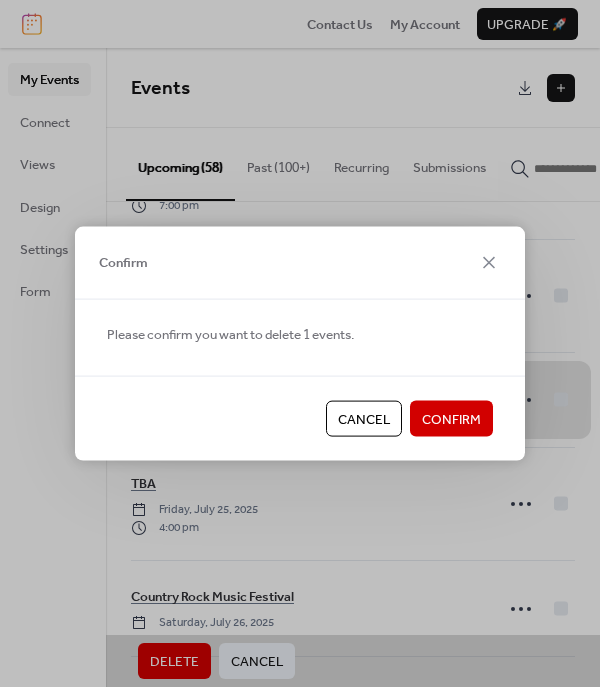 click on "Confirm" at bounding box center (451, 420) 